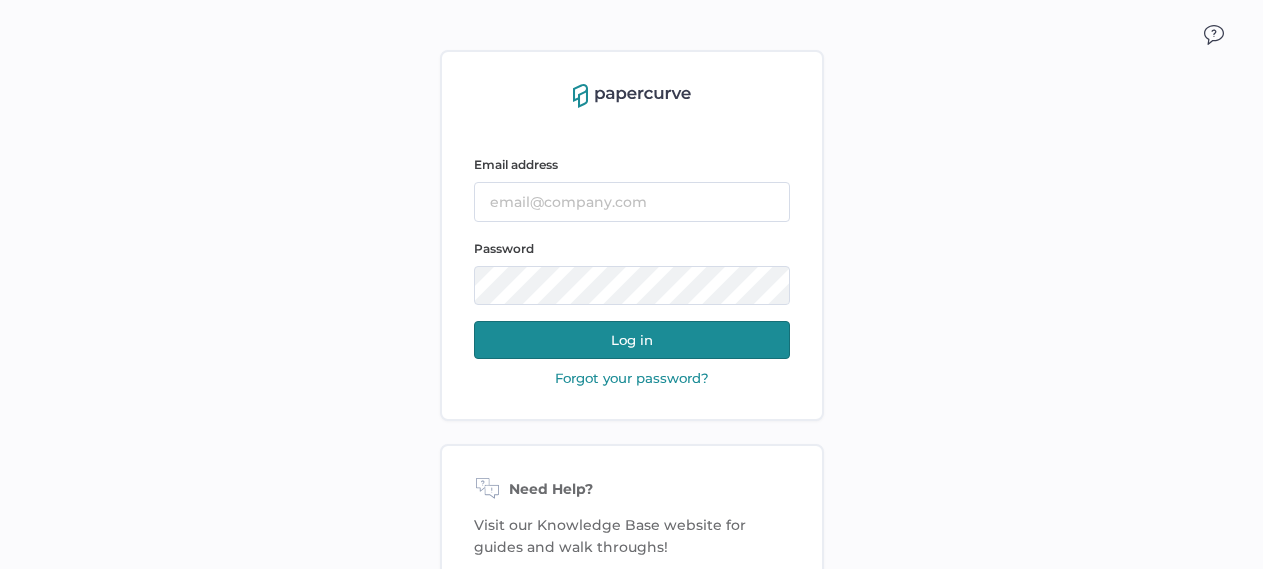 scroll, scrollTop: 0, scrollLeft: 0, axis: both 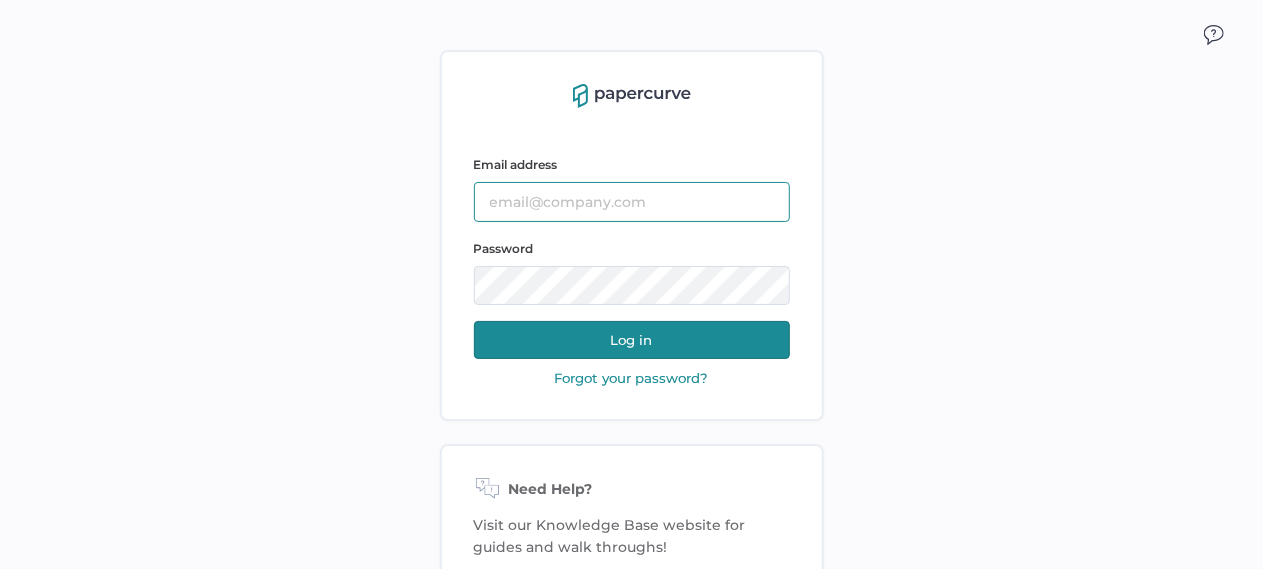 type on "tania.dmytrasz@fresenius-kabi.com" 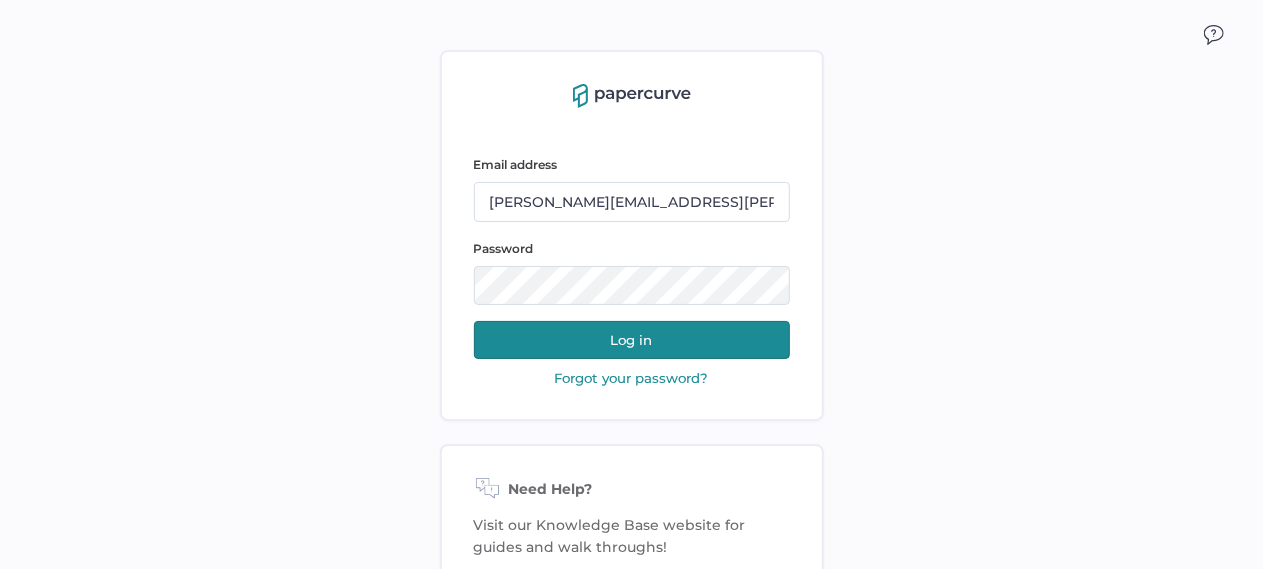 click on "Log in" at bounding box center [632, 340] 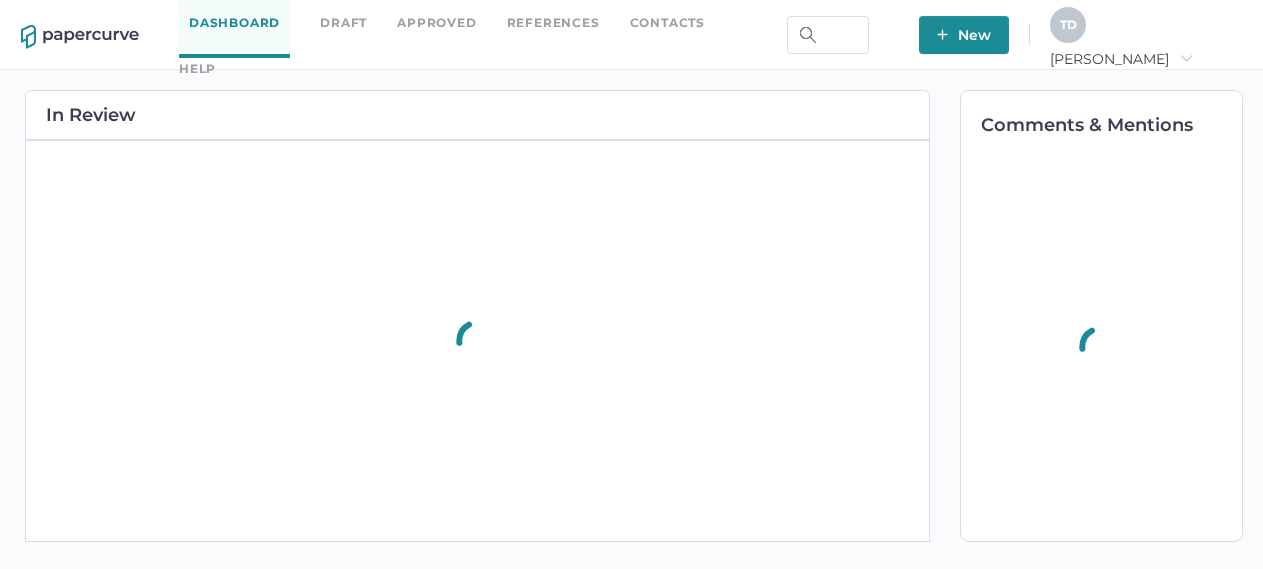scroll, scrollTop: 0, scrollLeft: 0, axis: both 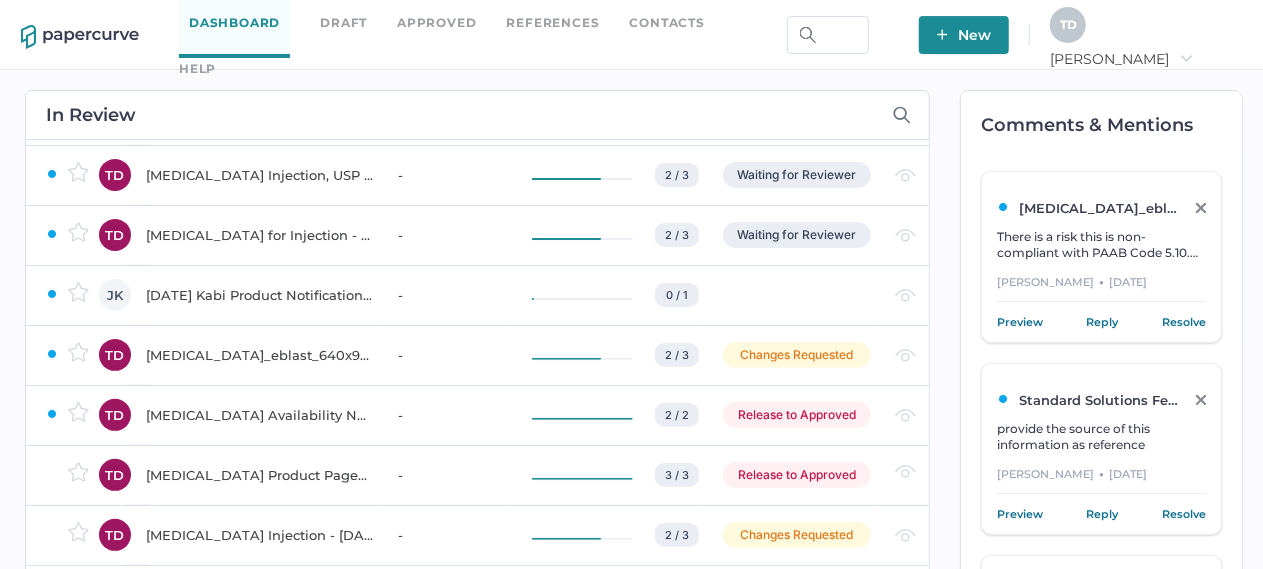 click on "Approved" at bounding box center [436, 23] 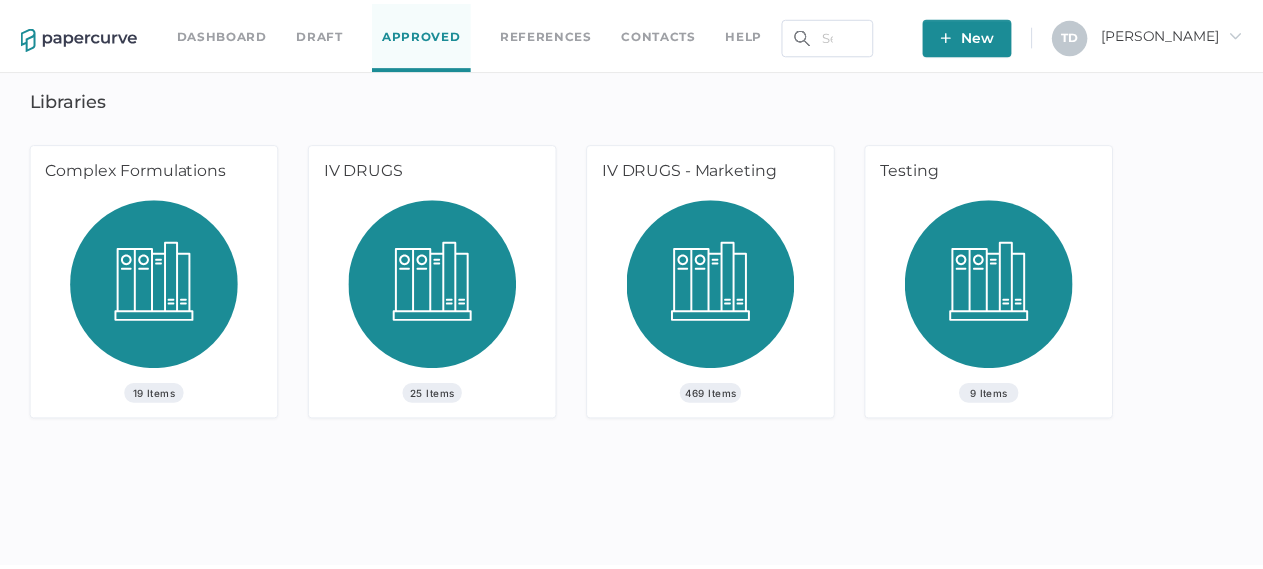 scroll, scrollTop: 0, scrollLeft: 0, axis: both 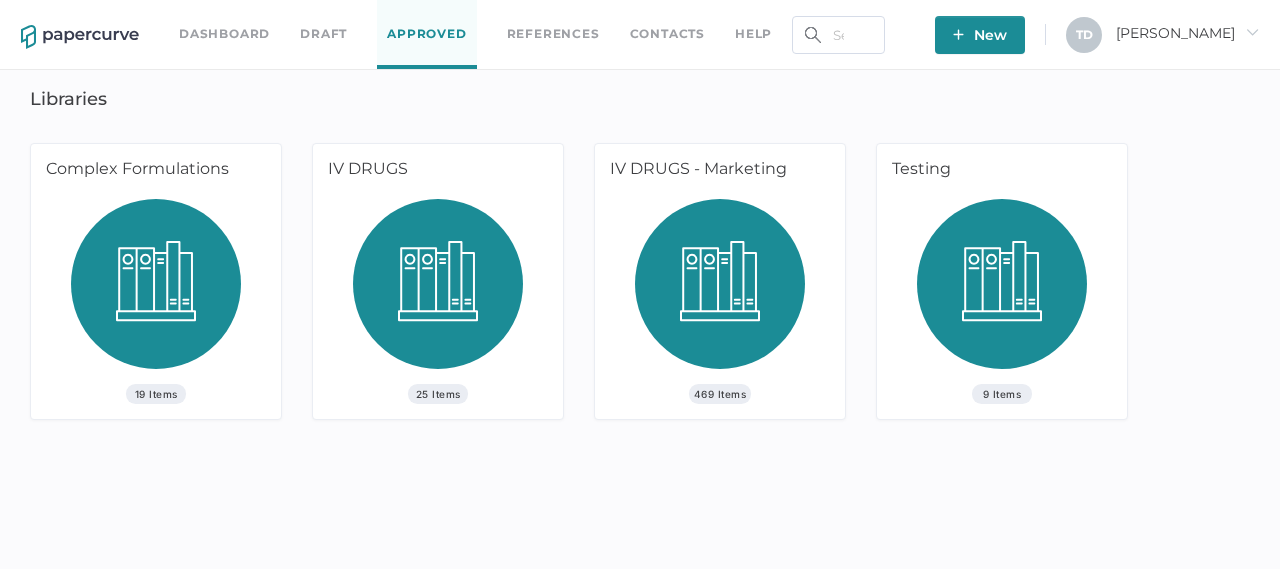 click at bounding box center (156, 291) 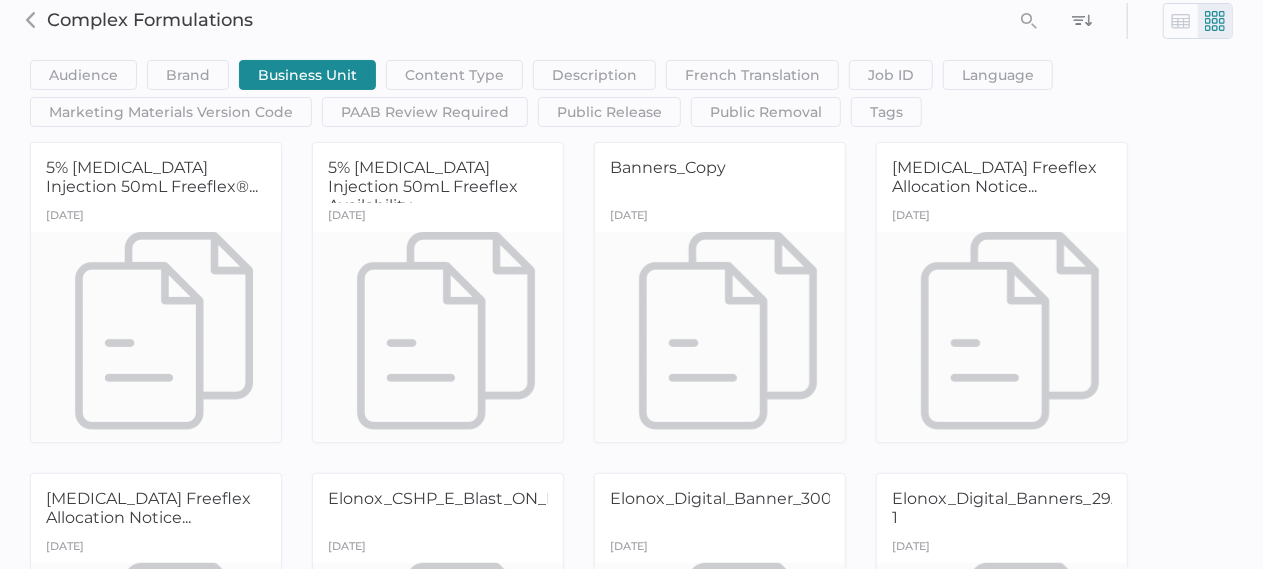scroll, scrollTop: 0, scrollLeft: 0, axis: both 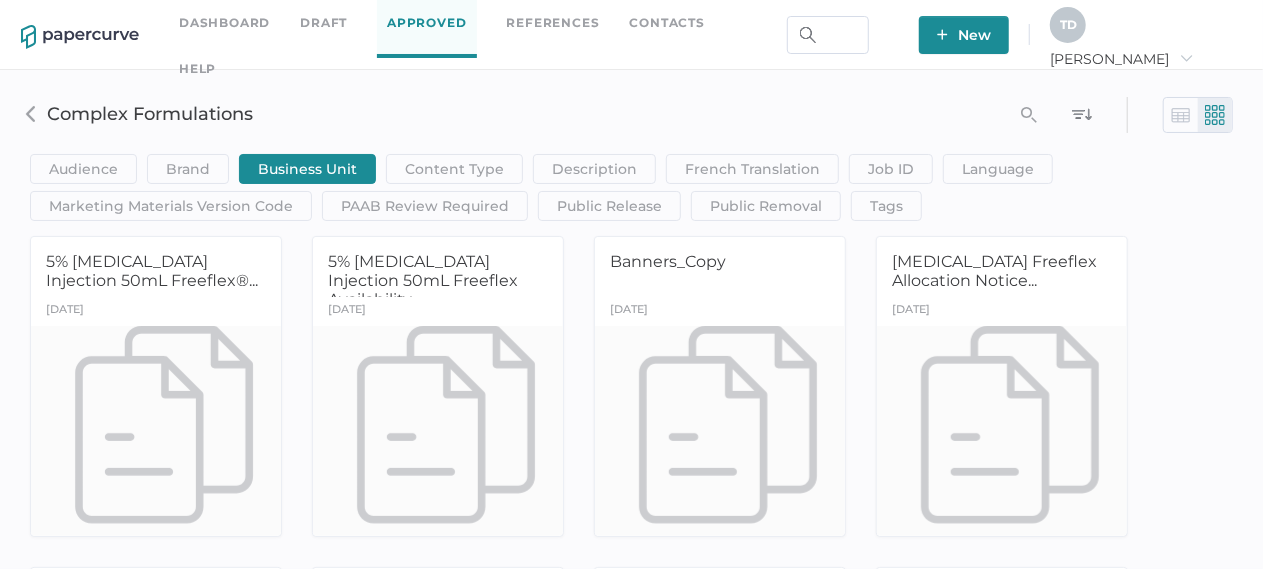 click on "Dashboard" at bounding box center [224, 23] 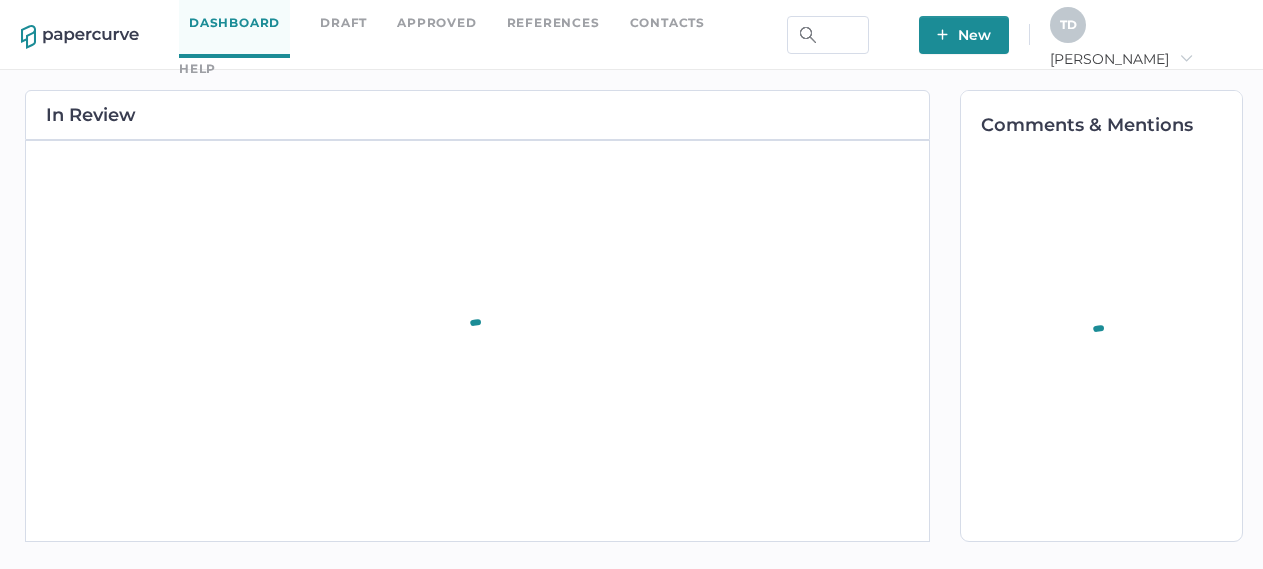 scroll, scrollTop: 0, scrollLeft: 0, axis: both 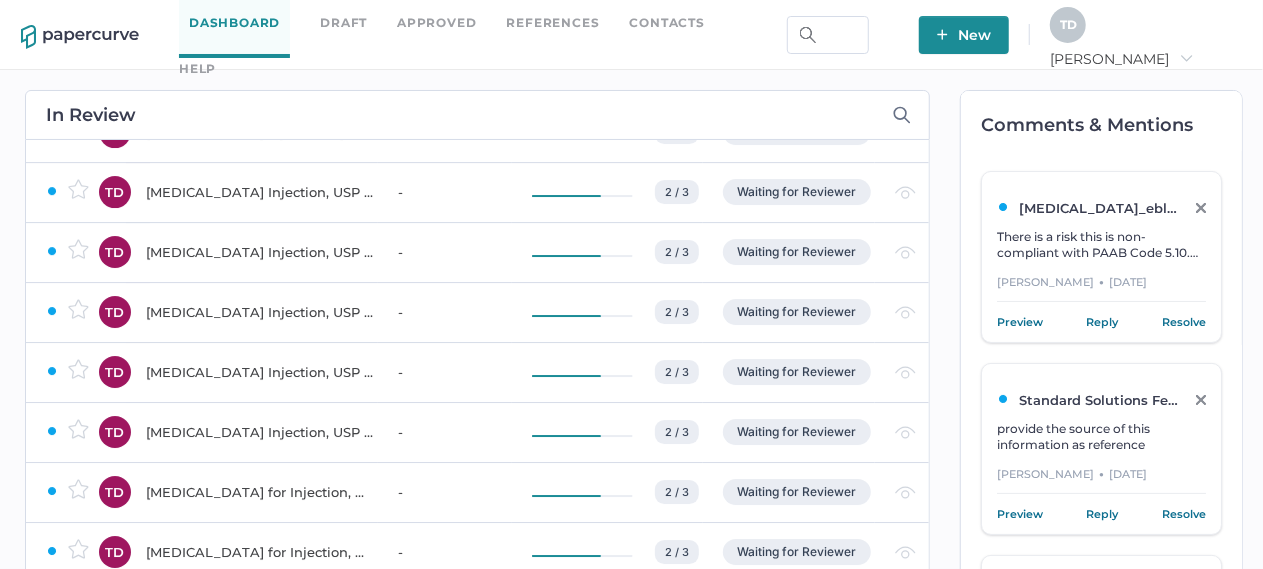 click on "Preview Reply Resolve" at bounding box center (1101, 324) 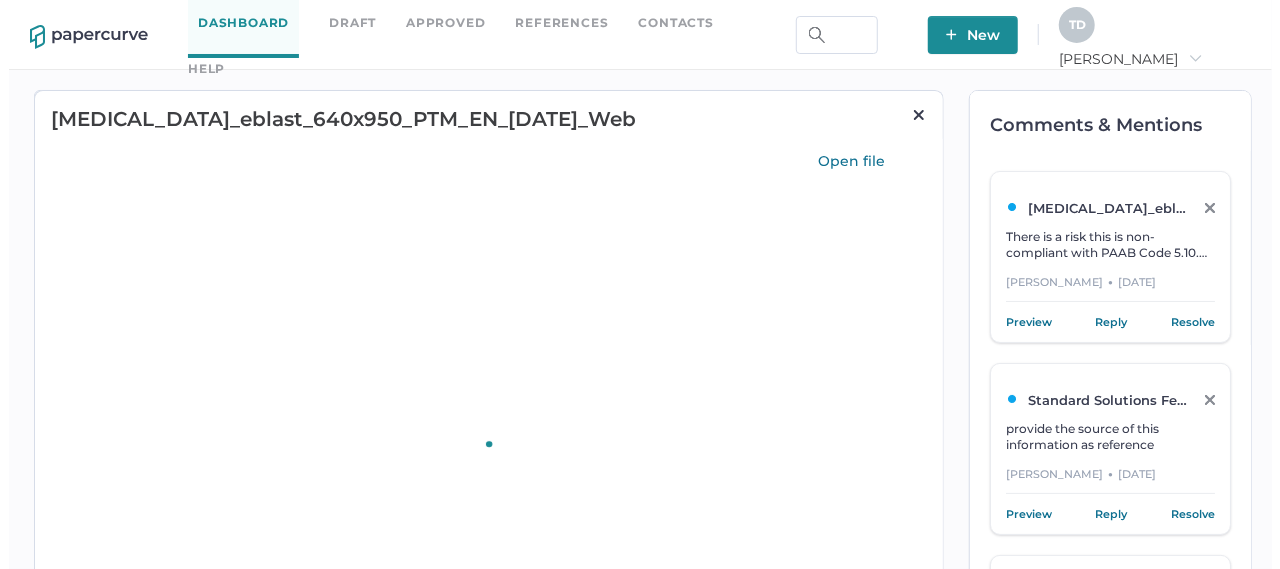 scroll, scrollTop: 0, scrollLeft: 0, axis: both 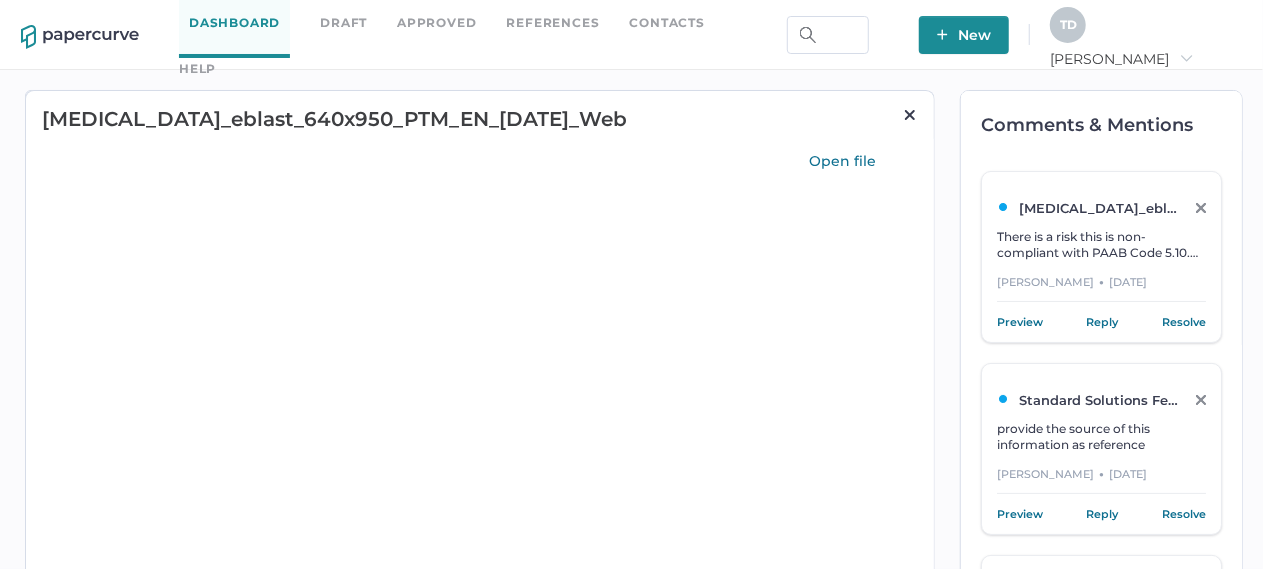 type on "63" 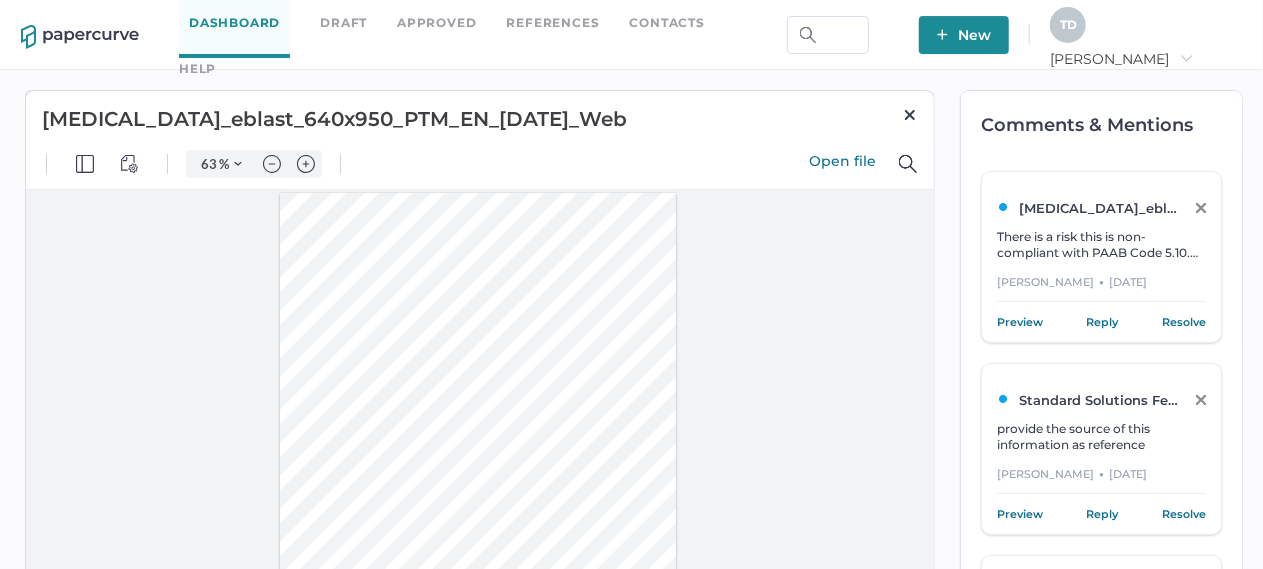 click on "Open file" at bounding box center (859, 161) 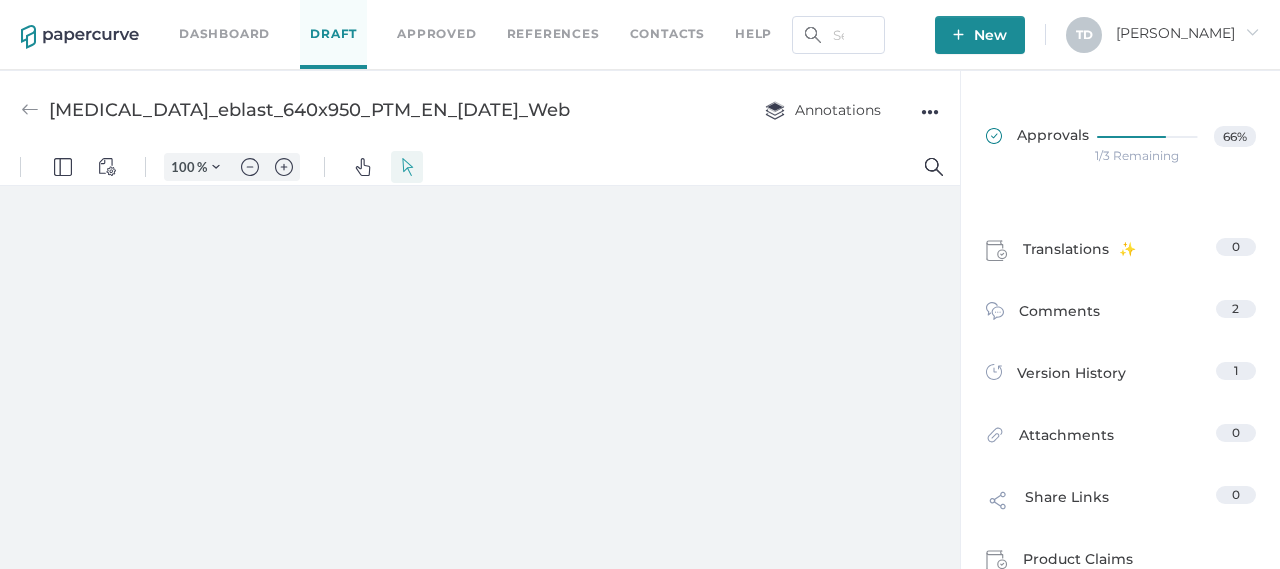 scroll, scrollTop: 0, scrollLeft: 0, axis: both 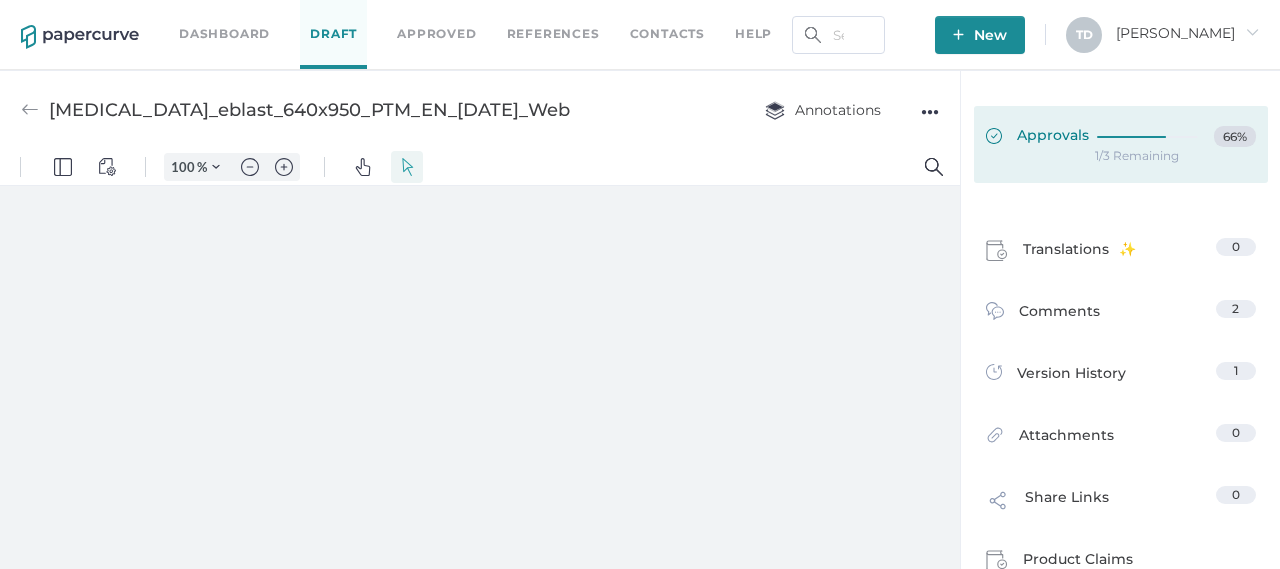 type on "41" 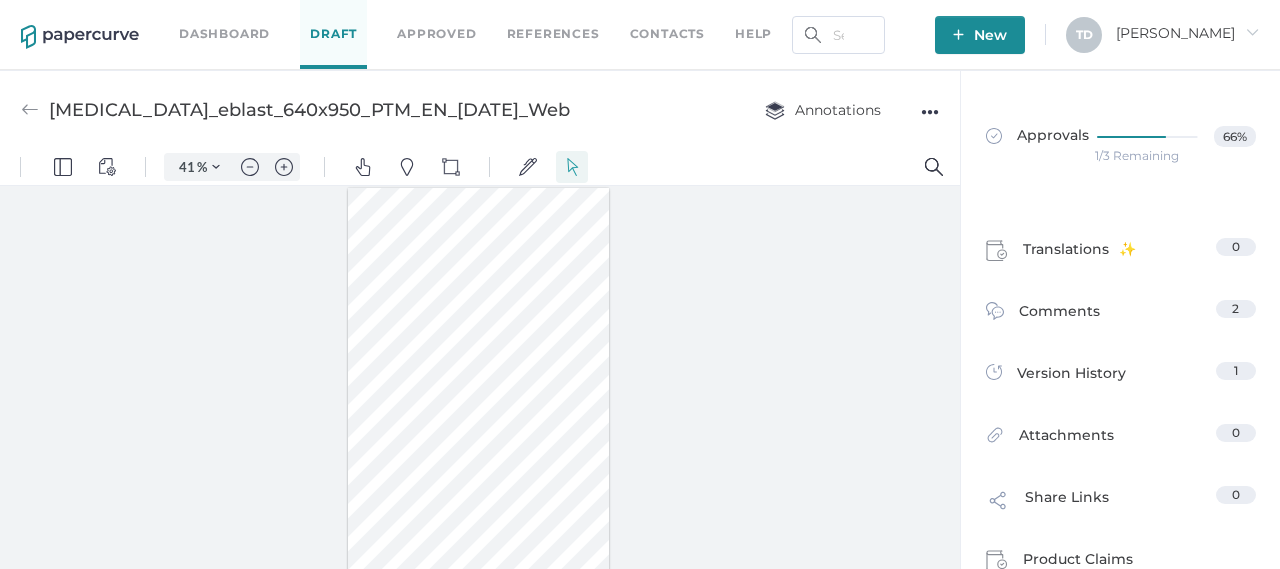 click on "Dashboard" at bounding box center (224, 34) 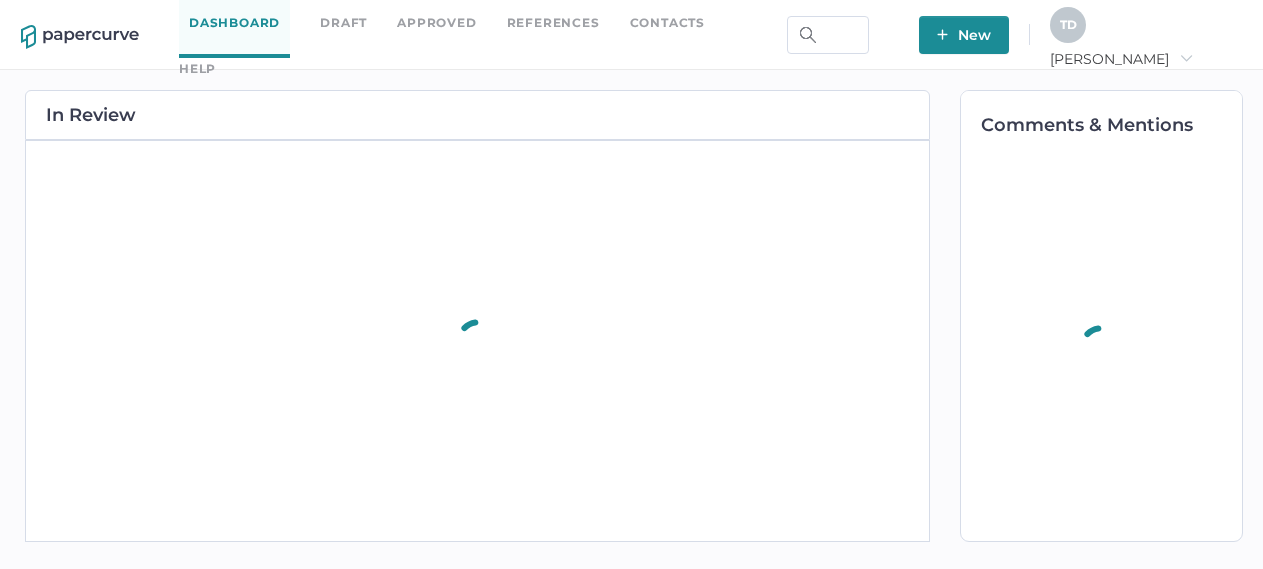 scroll, scrollTop: 0, scrollLeft: 0, axis: both 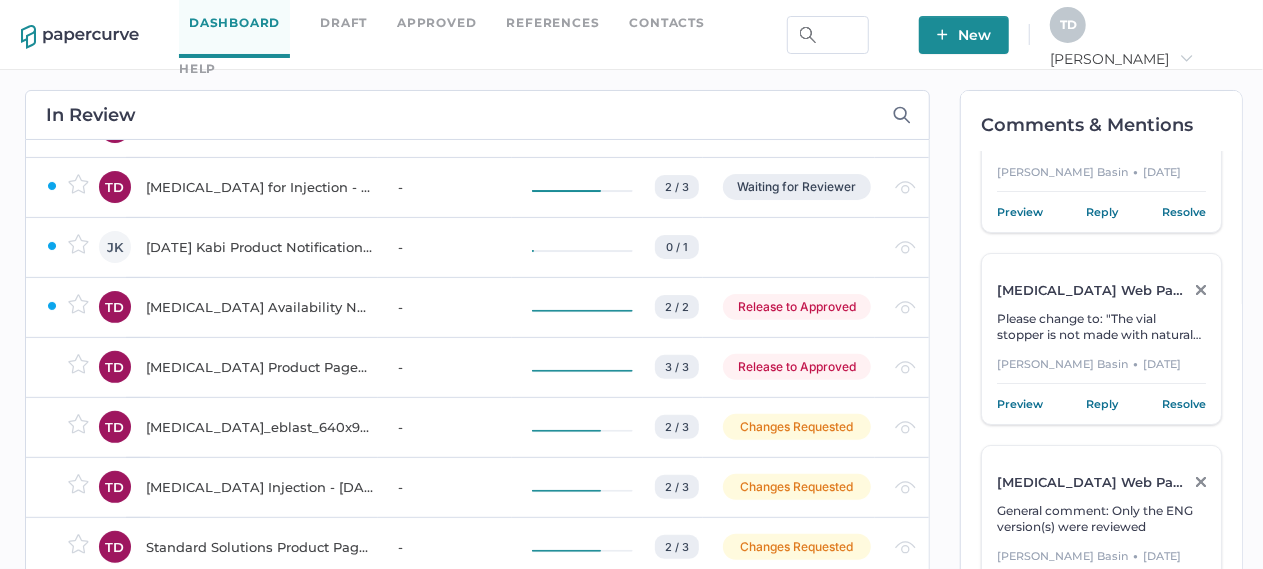 click on "-" at bounding box center [445, 367] 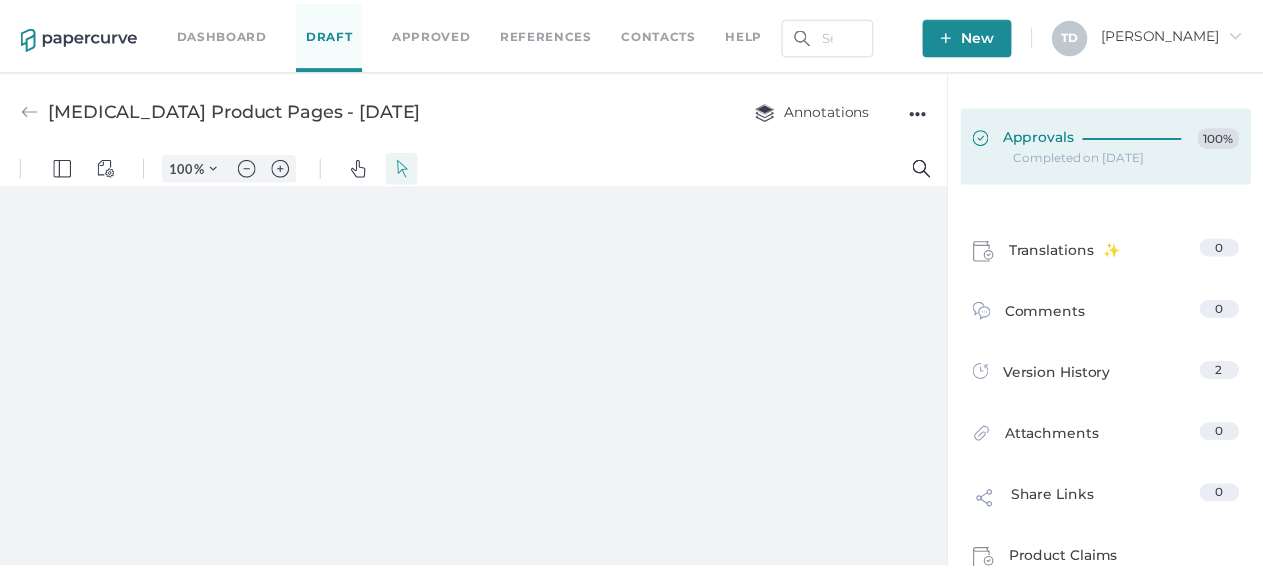 scroll, scrollTop: 0, scrollLeft: 0, axis: both 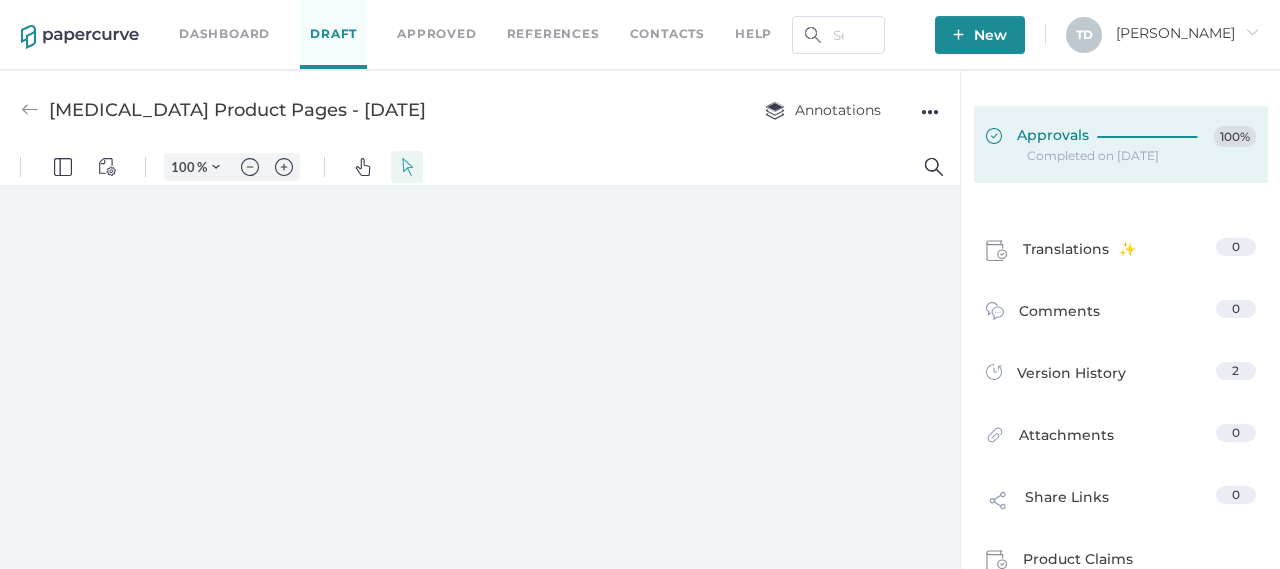 click on "Approvals" at bounding box center (1037, 137) 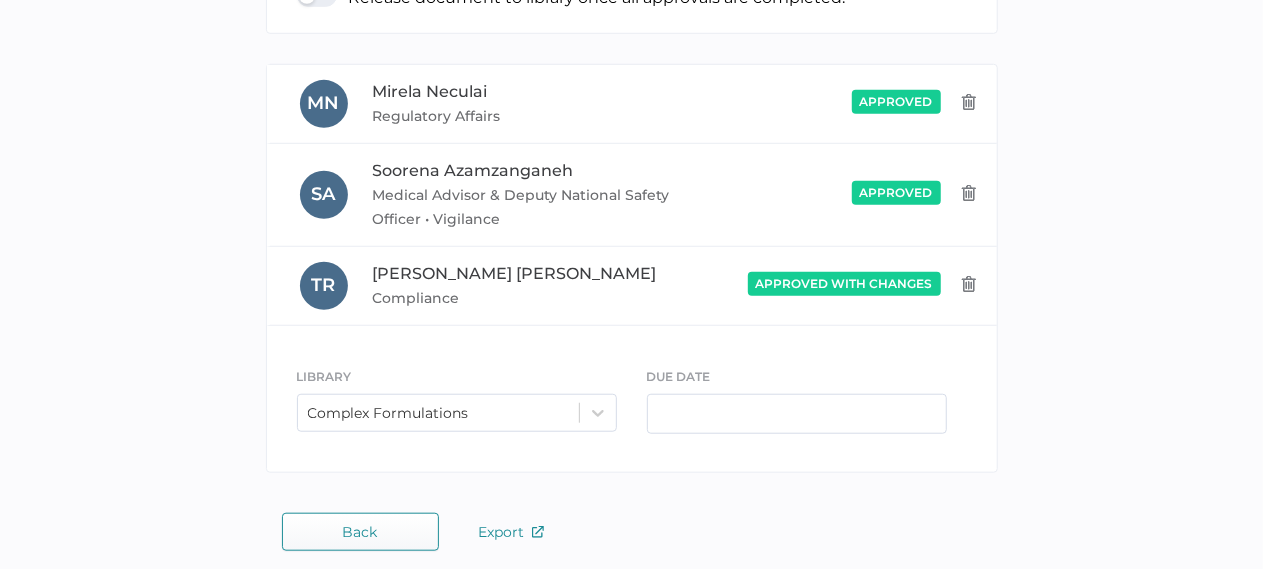 scroll, scrollTop: 686, scrollLeft: 0, axis: vertical 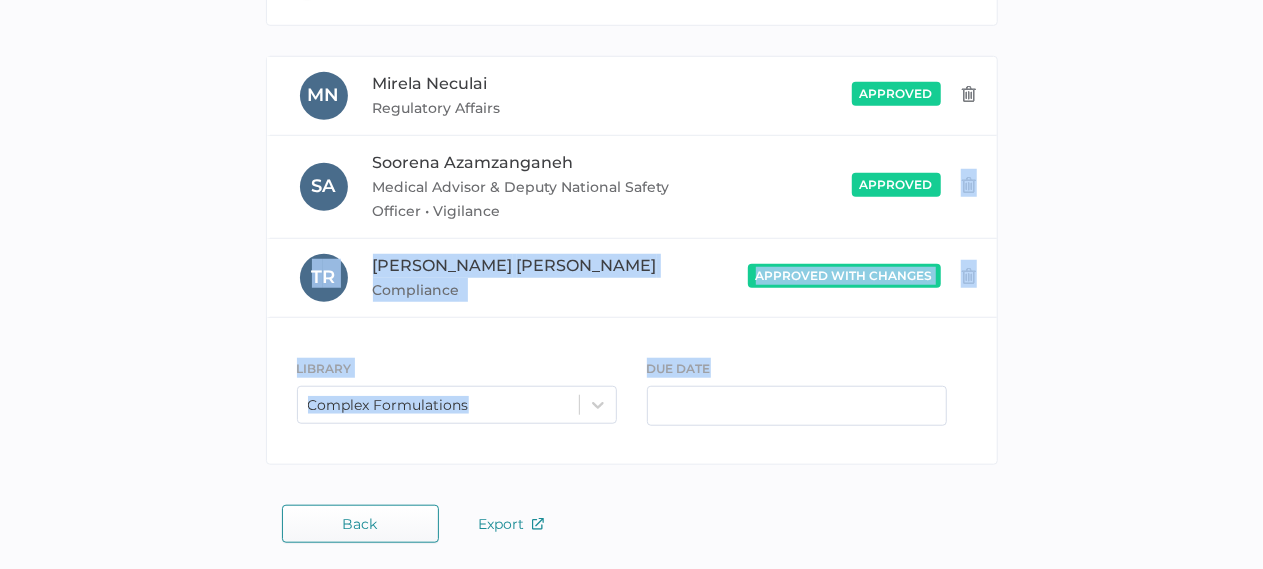 drag, startPoint x: 1261, startPoint y: 382, endPoint x: 1264, endPoint y: 203, distance: 179.02513 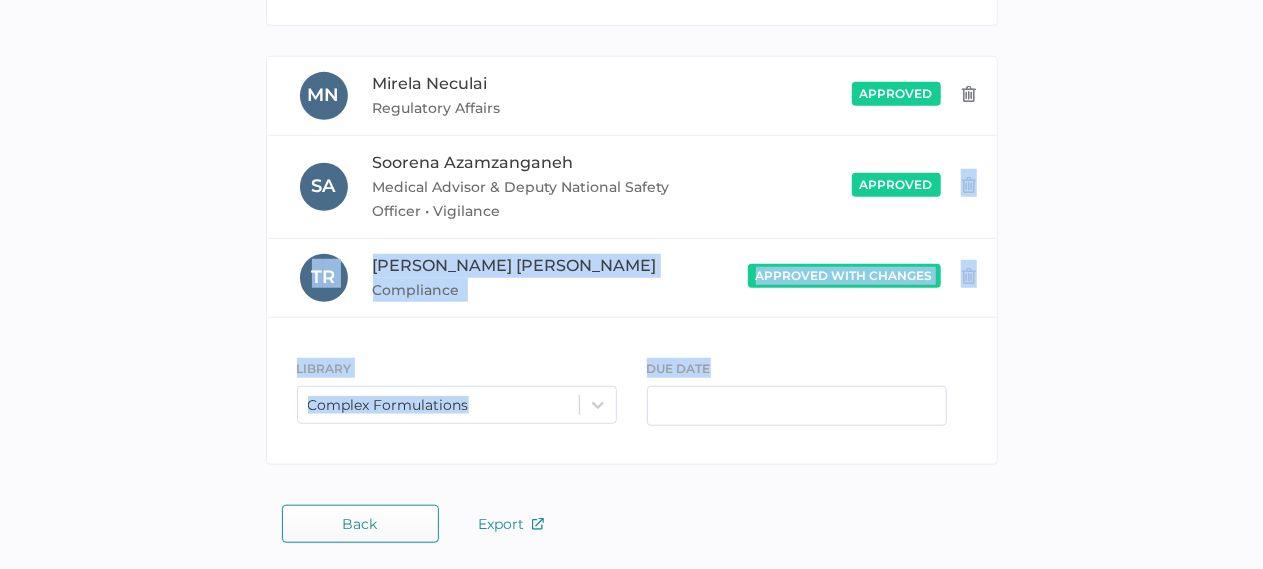 click on "Dashboard Draft Approved References Contacts help New T D [PERSON_NAME] arrow_right Manage approval [MEDICAL_DATA] Product Pages - [DATE] Everyone has approved Completed on [DATE] You can start another round of approvals or move this content to the "Approved" section. Release content Releasing... ADD REVIEWER Type someone's name or email address to add as a reviewer.   Learn More release settings Release document to library once all approvals are completed. [PERSON_NAME] Regulatory Affairs   approved Observer S A [PERSON_NAME] Medical Advisor & Deputy National Safety Officer • Vigilance   approved Observer T R [PERSON_NAME] Compliance   approved with changes Observer LIBRARY Complex Formulations DUE DATE Back Export Leaving without sending? You have started to add approvers but have not clicked the "Send for appproval" button. Are you sure you want to leave without sending? Stay Yes, Leave" at bounding box center [631, -402] 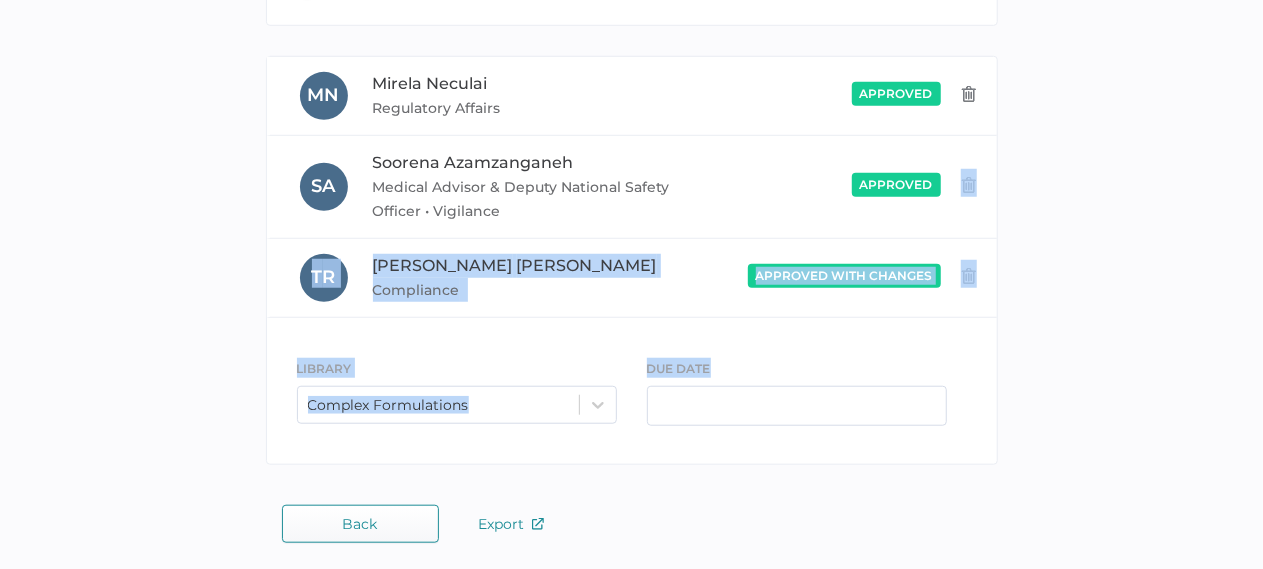 scroll, scrollTop: 188, scrollLeft: 0, axis: vertical 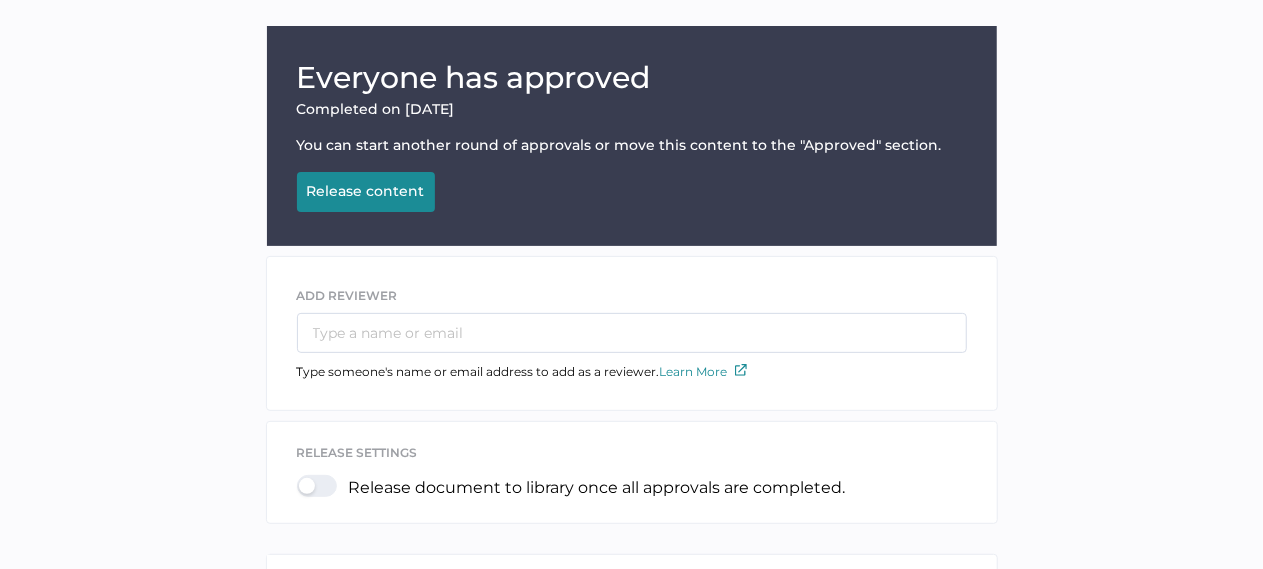 click on "Release content" at bounding box center [366, 191] 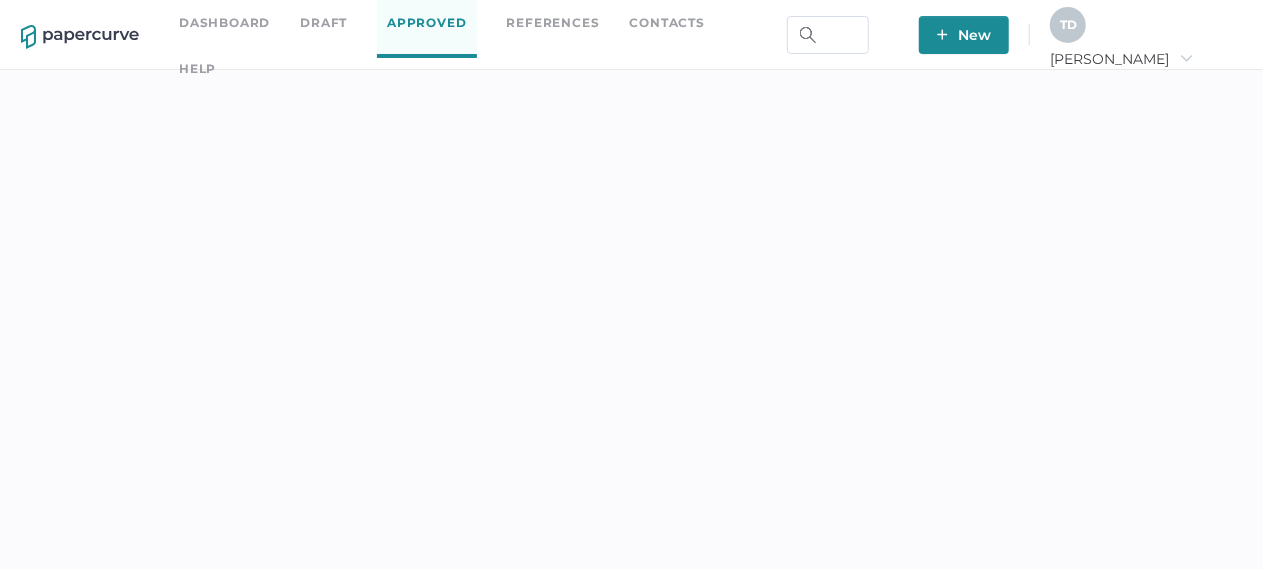 scroll, scrollTop: 0, scrollLeft: 0, axis: both 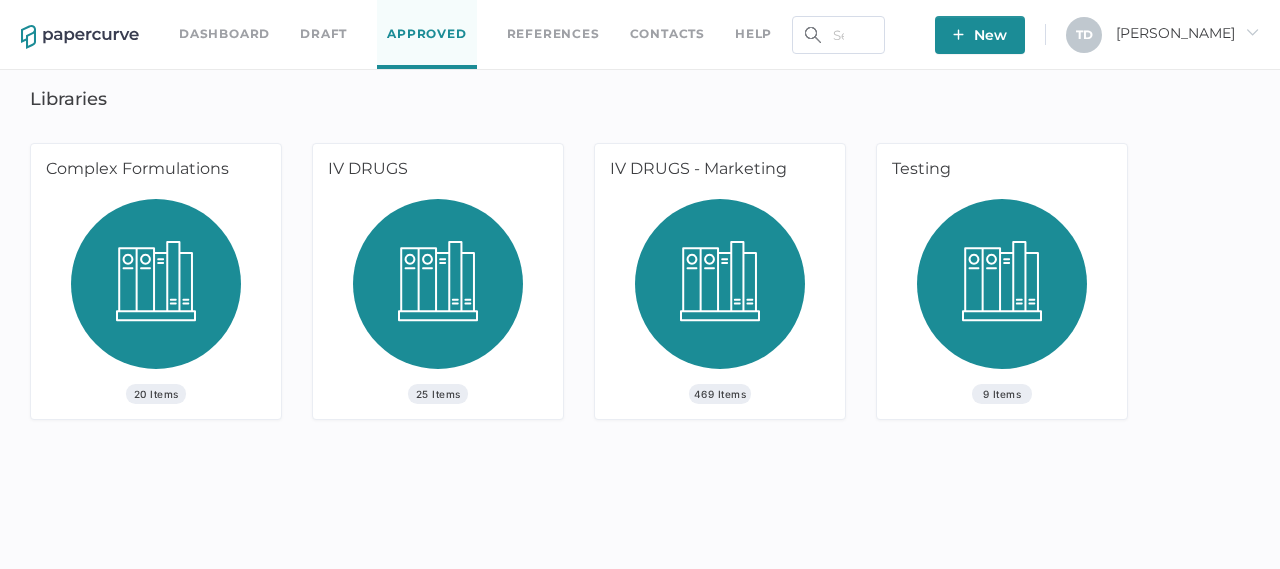 click at bounding box center (156, 291) 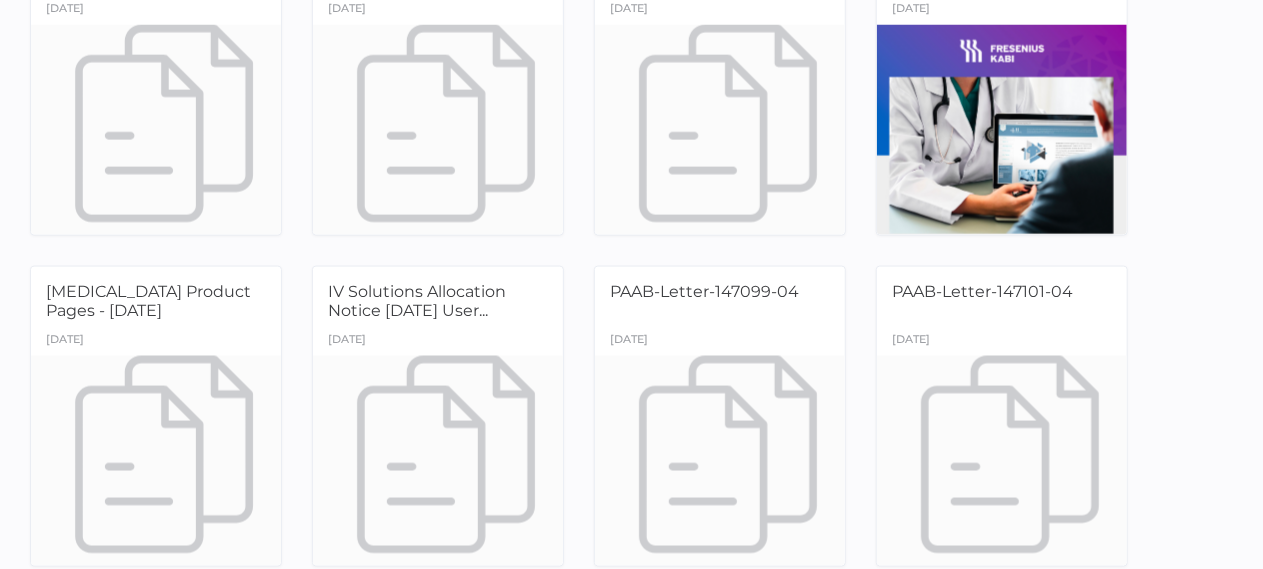 scroll, scrollTop: 1302, scrollLeft: 0, axis: vertical 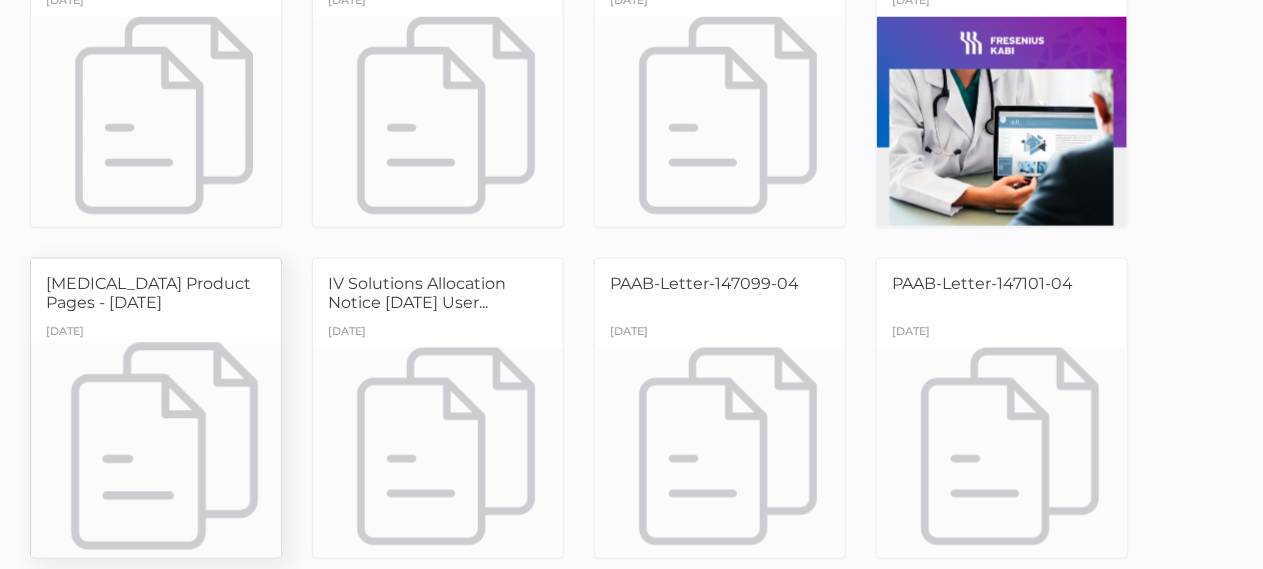 click at bounding box center [156, 452] 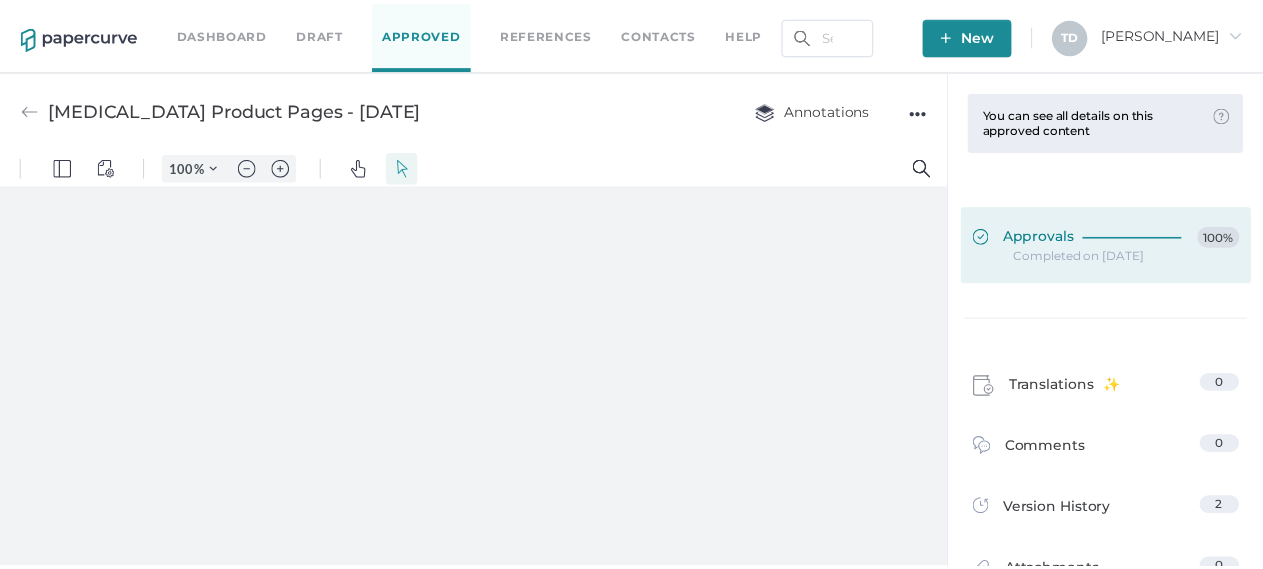 scroll, scrollTop: 0, scrollLeft: 0, axis: both 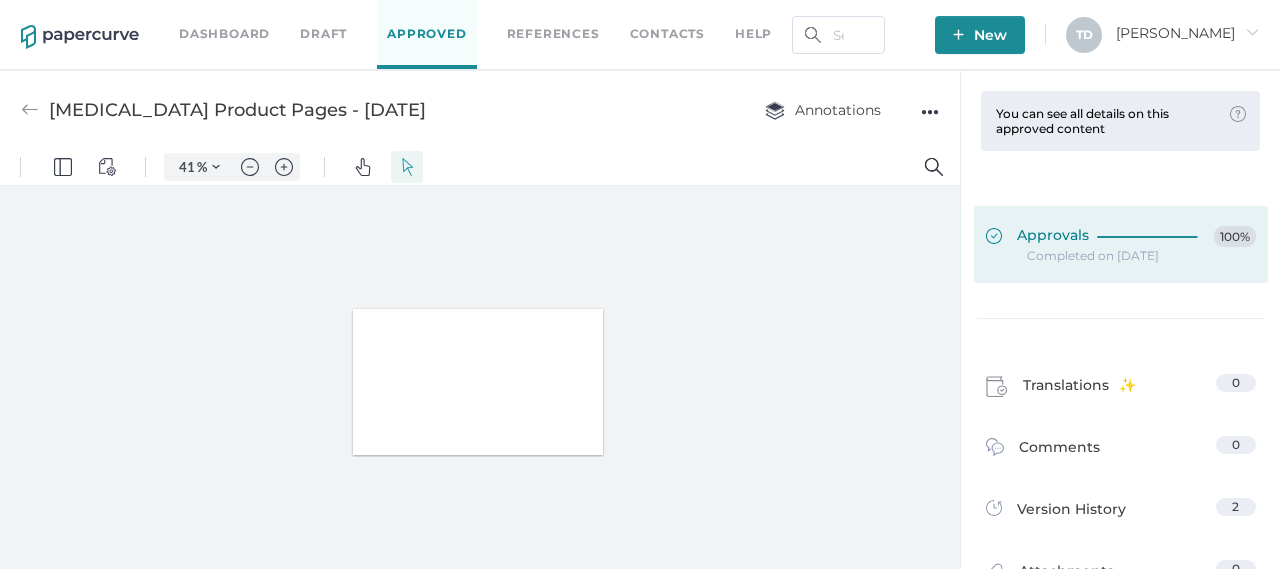 type on "41" 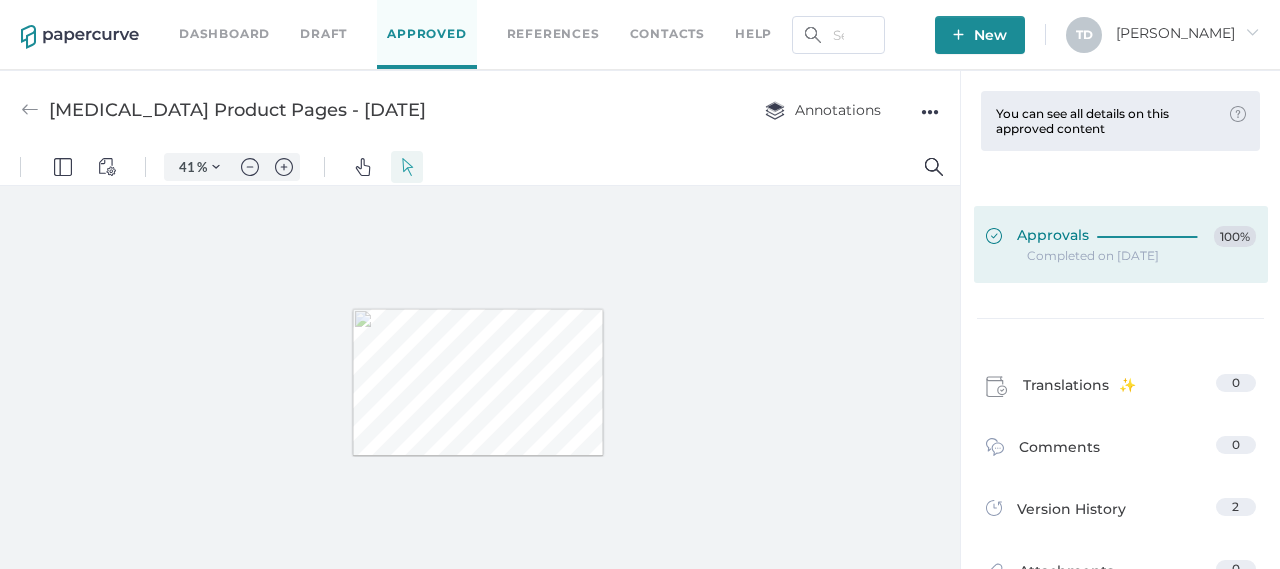 click on "Approvals 100%" at bounding box center (1121, 244) 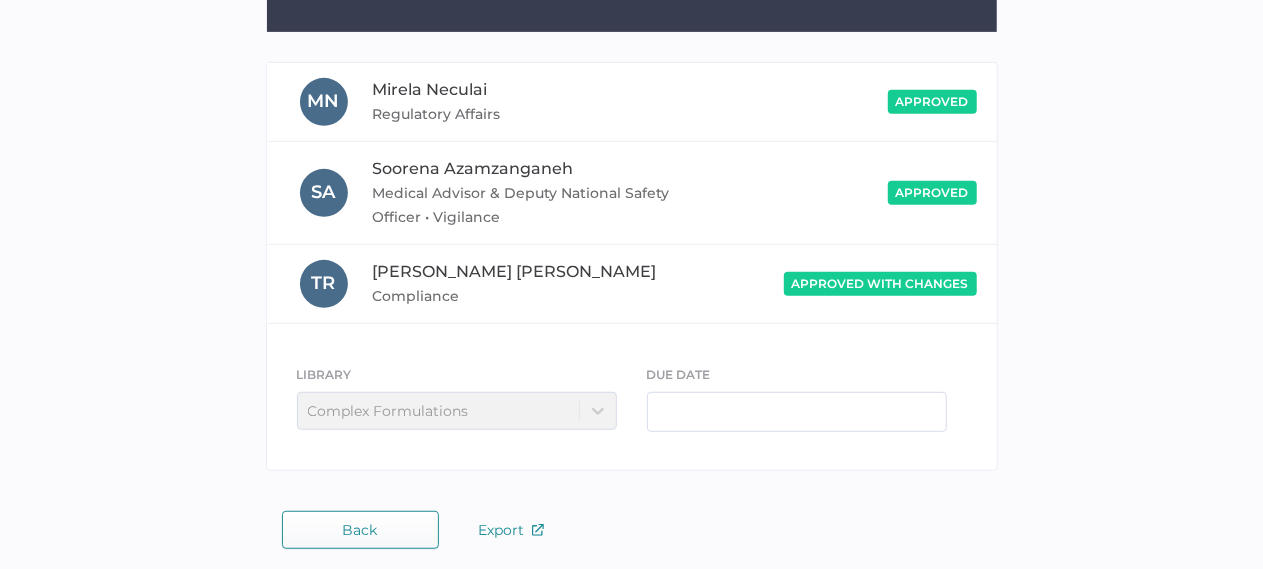 scroll, scrollTop: 407, scrollLeft: 0, axis: vertical 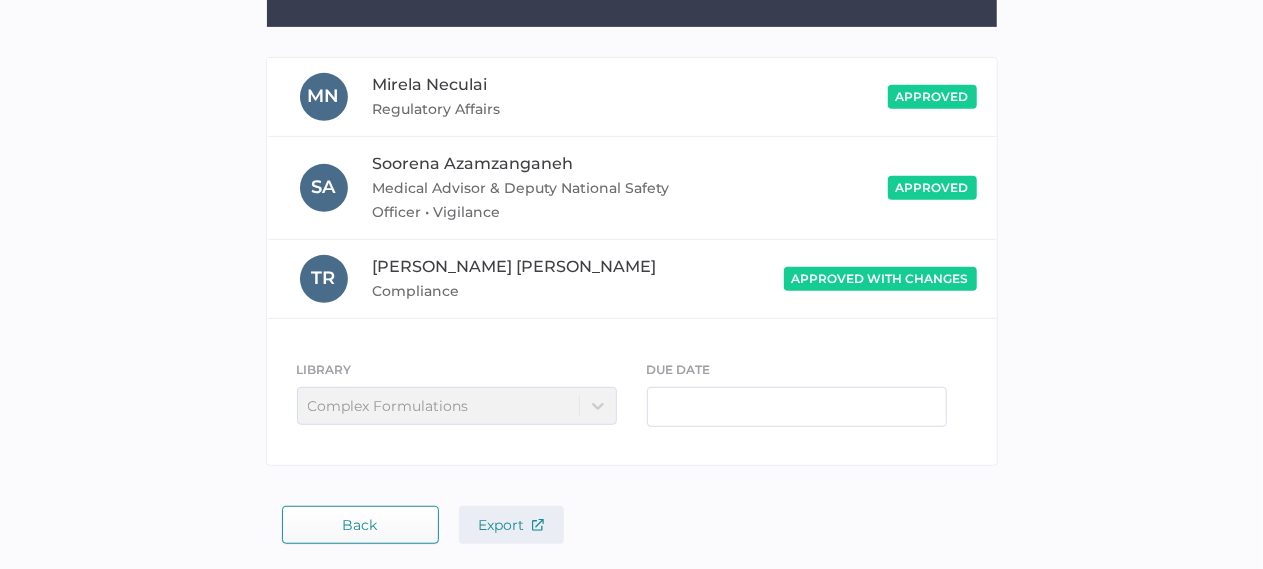 click on "Export" at bounding box center (511, 525) 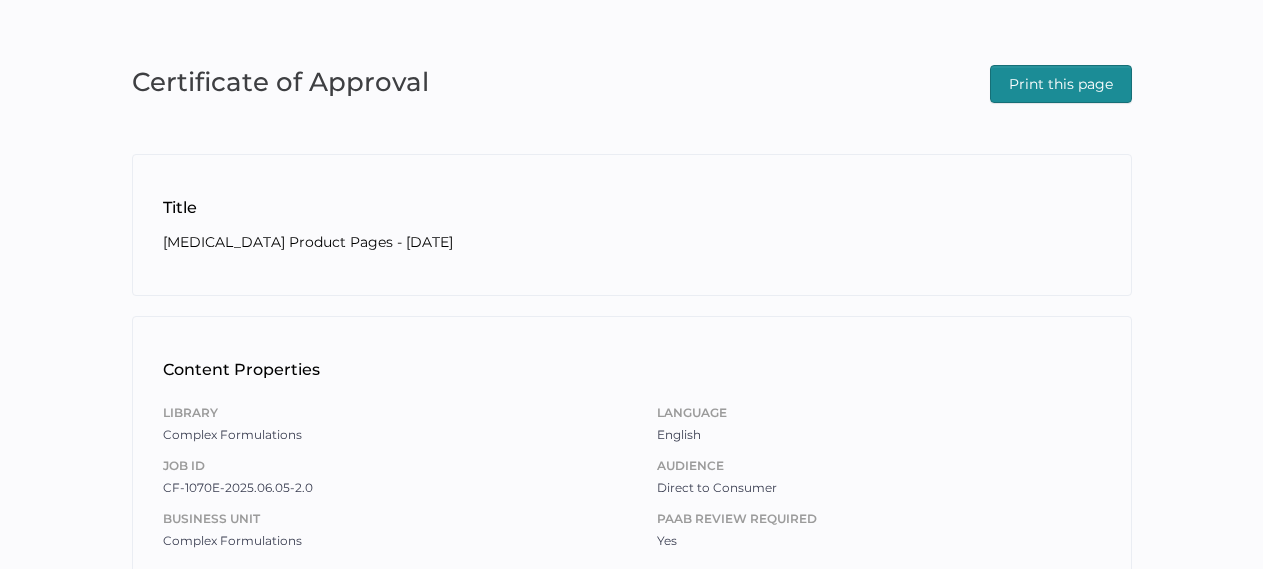 scroll, scrollTop: 0, scrollLeft: 0, axis: both 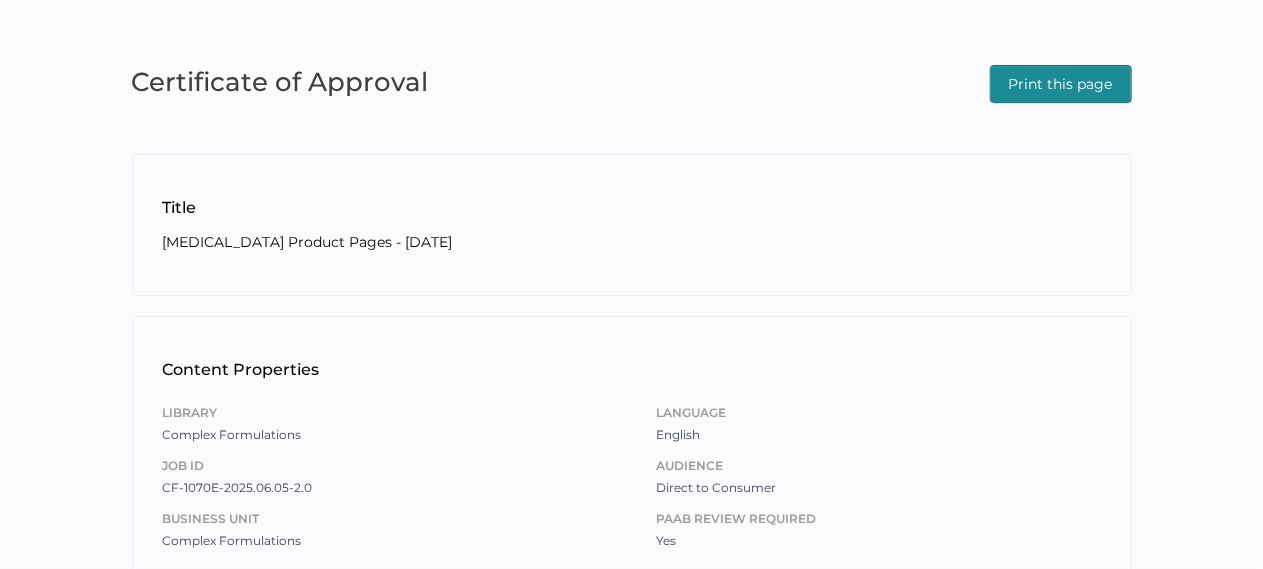 click on "Print this page" at bounding box center [1061, 84] 